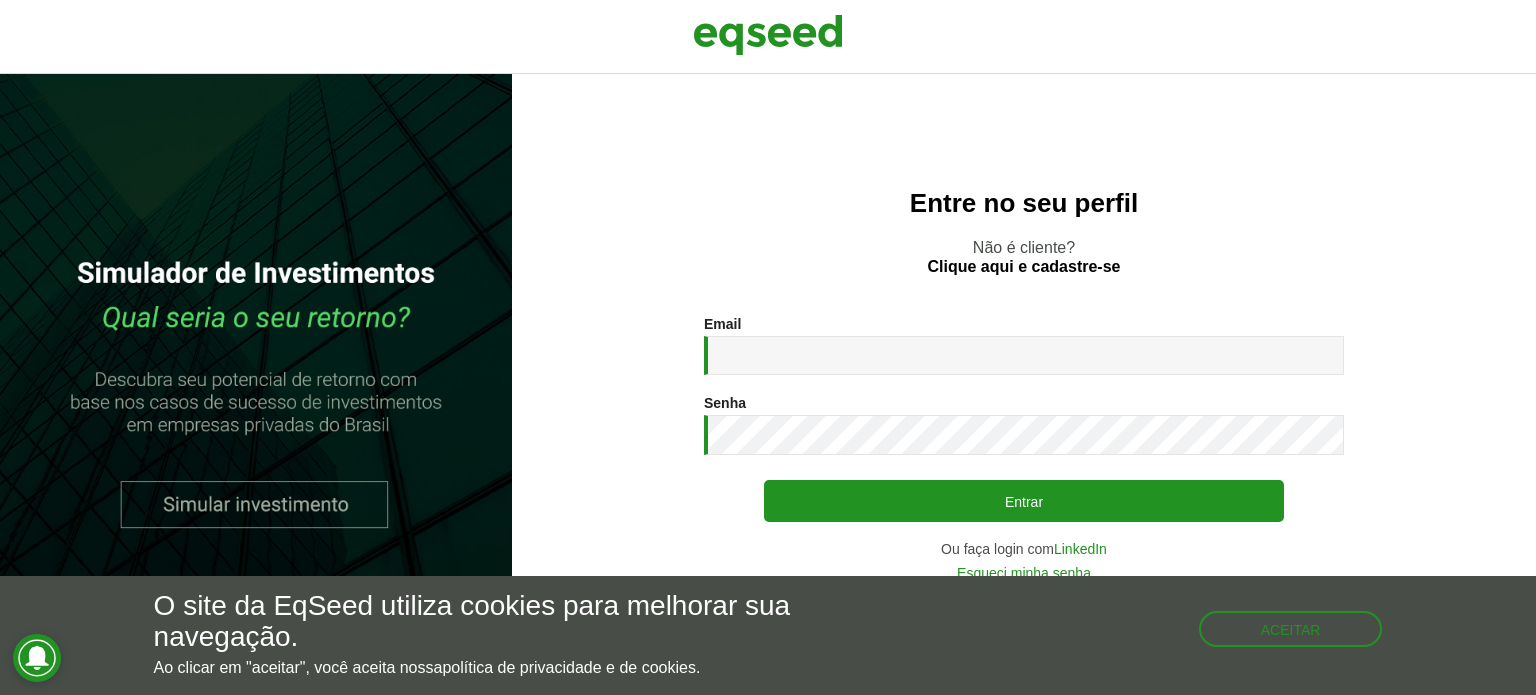 scroll, scrollTop: 0, scrollLeft: 0, axis: both 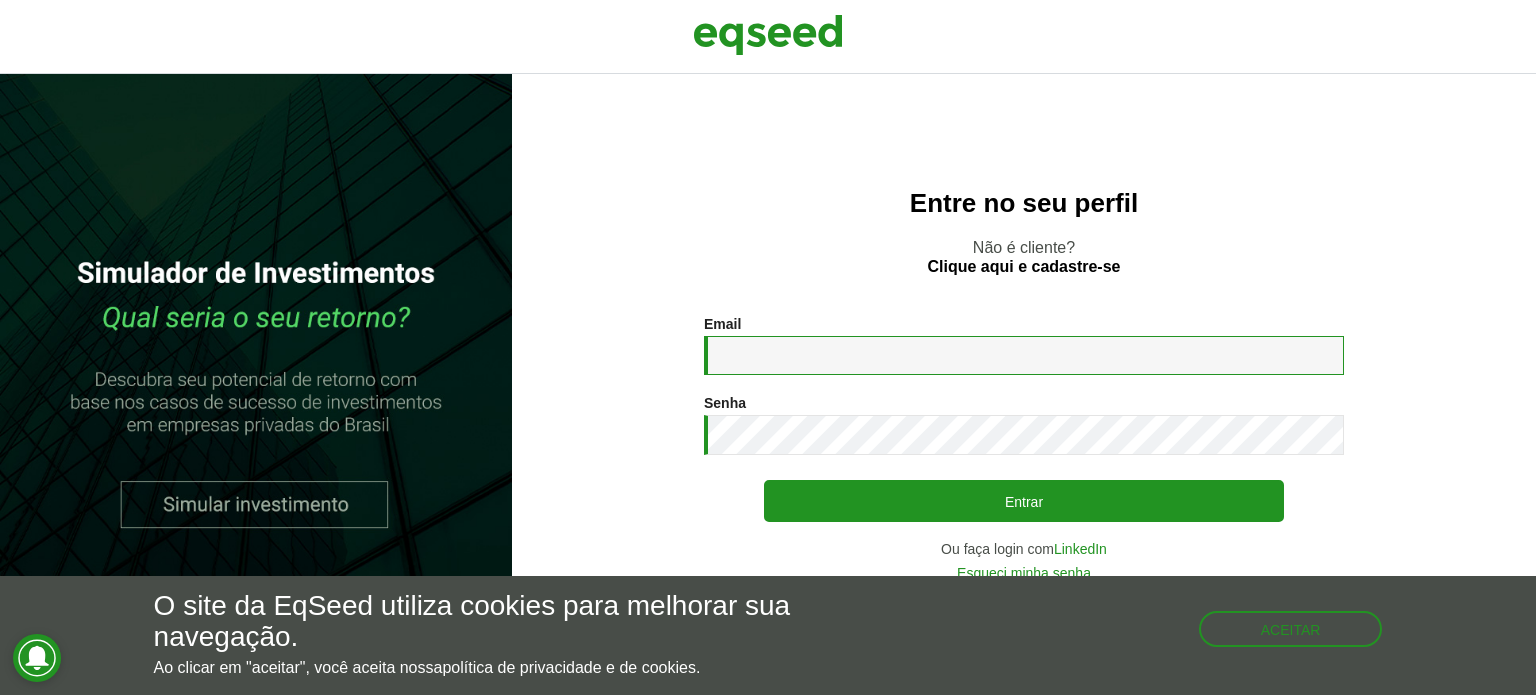 click on "Email  *" at bounding box center (1024, 355) 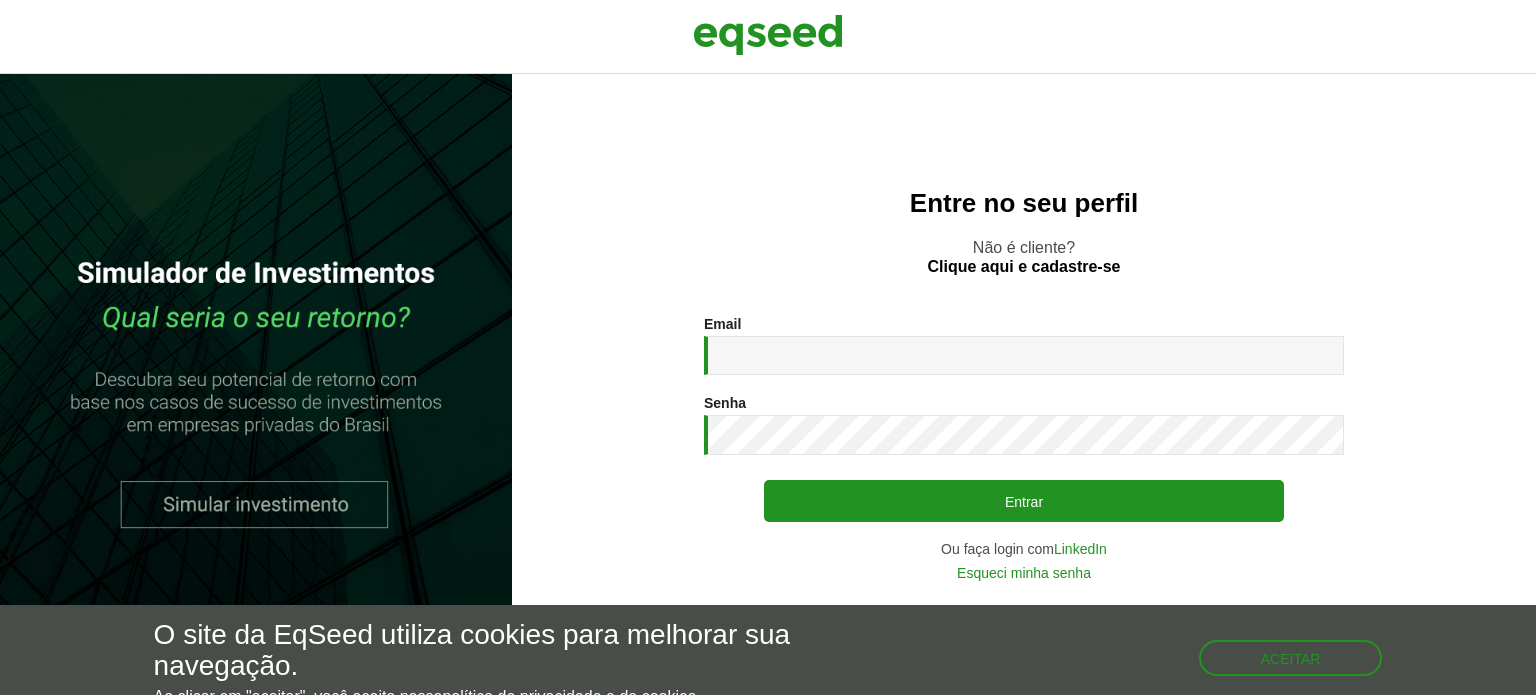 scroll, scrollTop: 0, scrollLeft: 0, axis: both 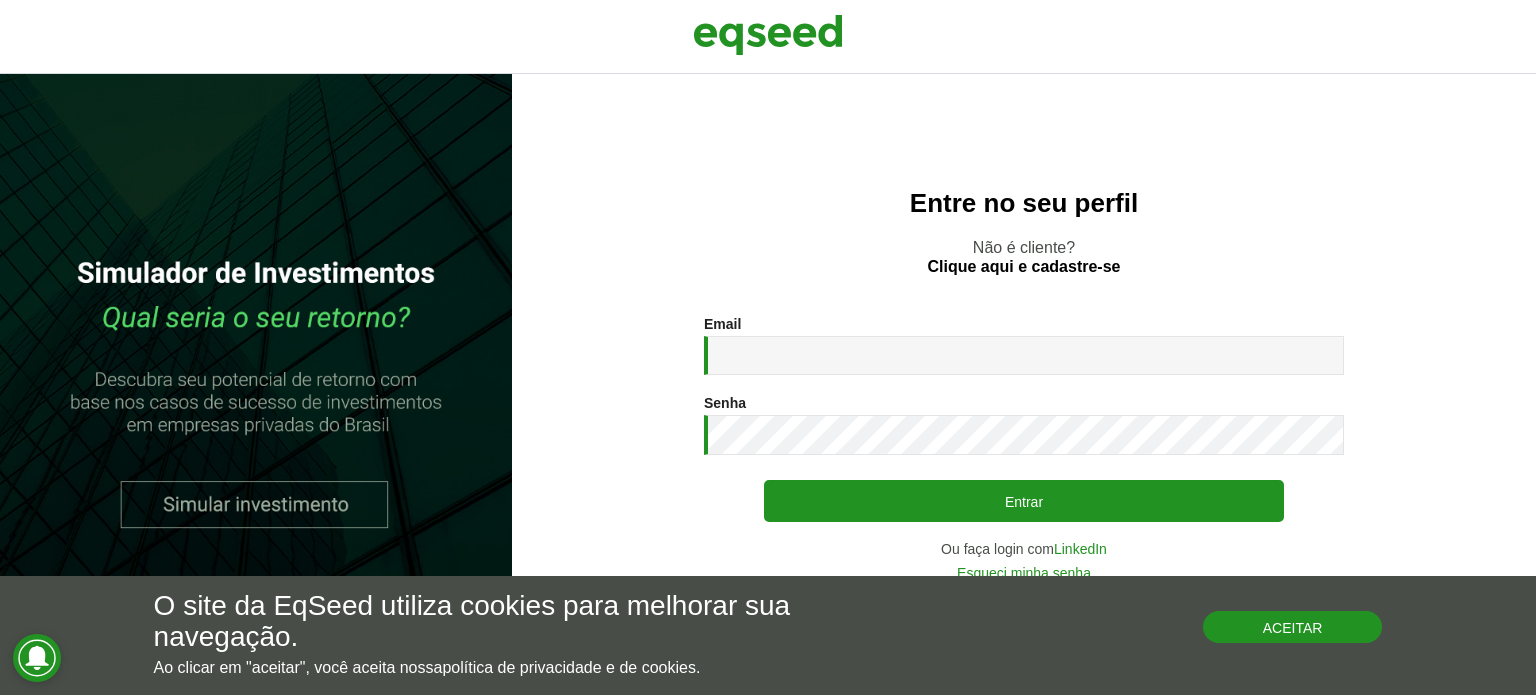 click on "Aceitar" at bounding box center (1293, 627) 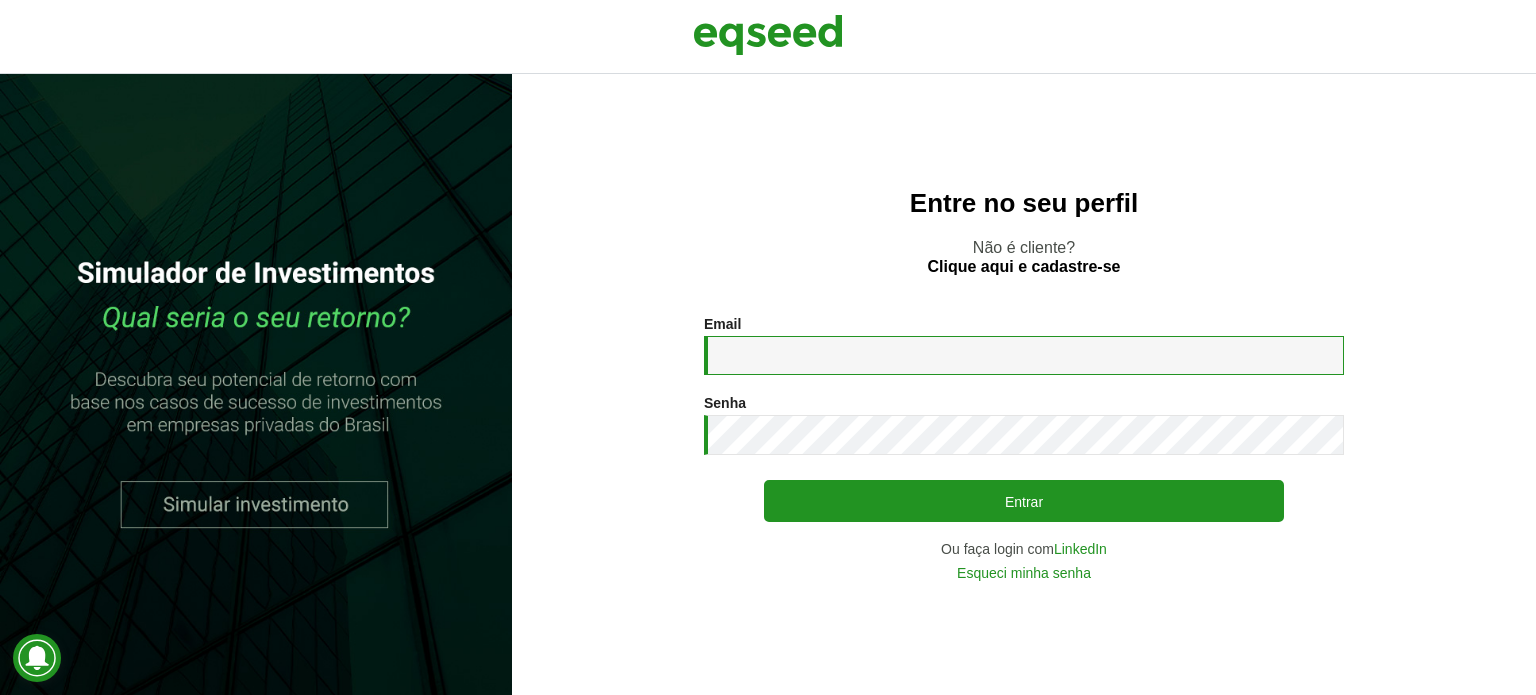 click on "Email  *" at bounding box center (1024, 355) 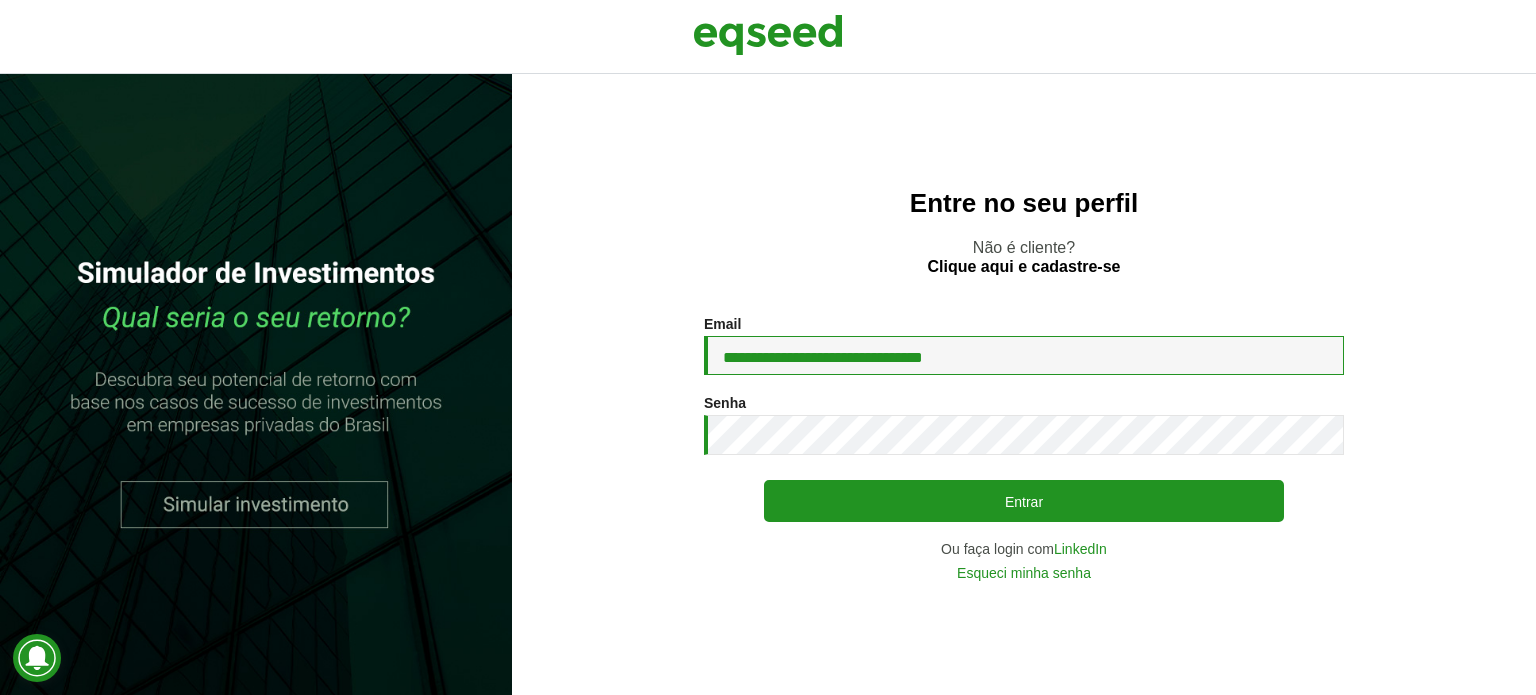 type on "**********" 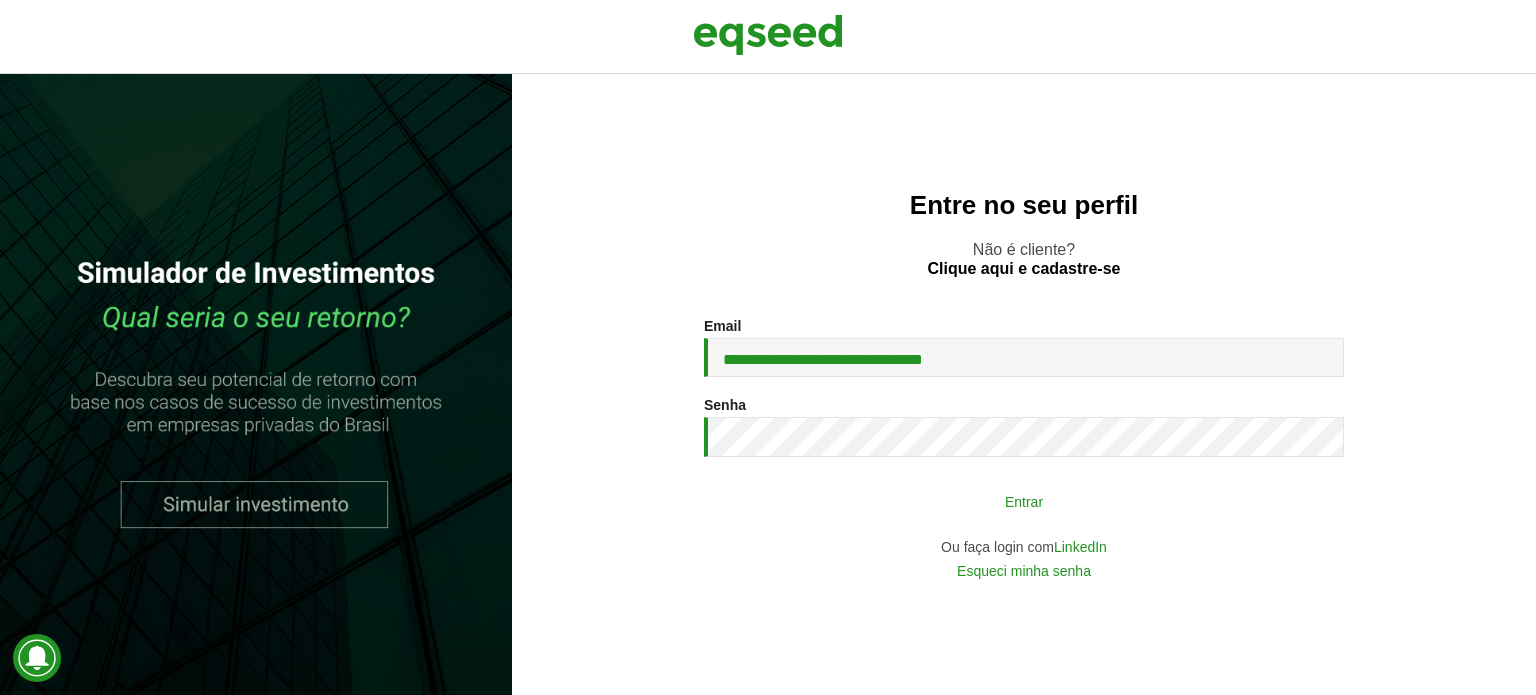 click on "Entrar" at bounding box center [1024, 501] 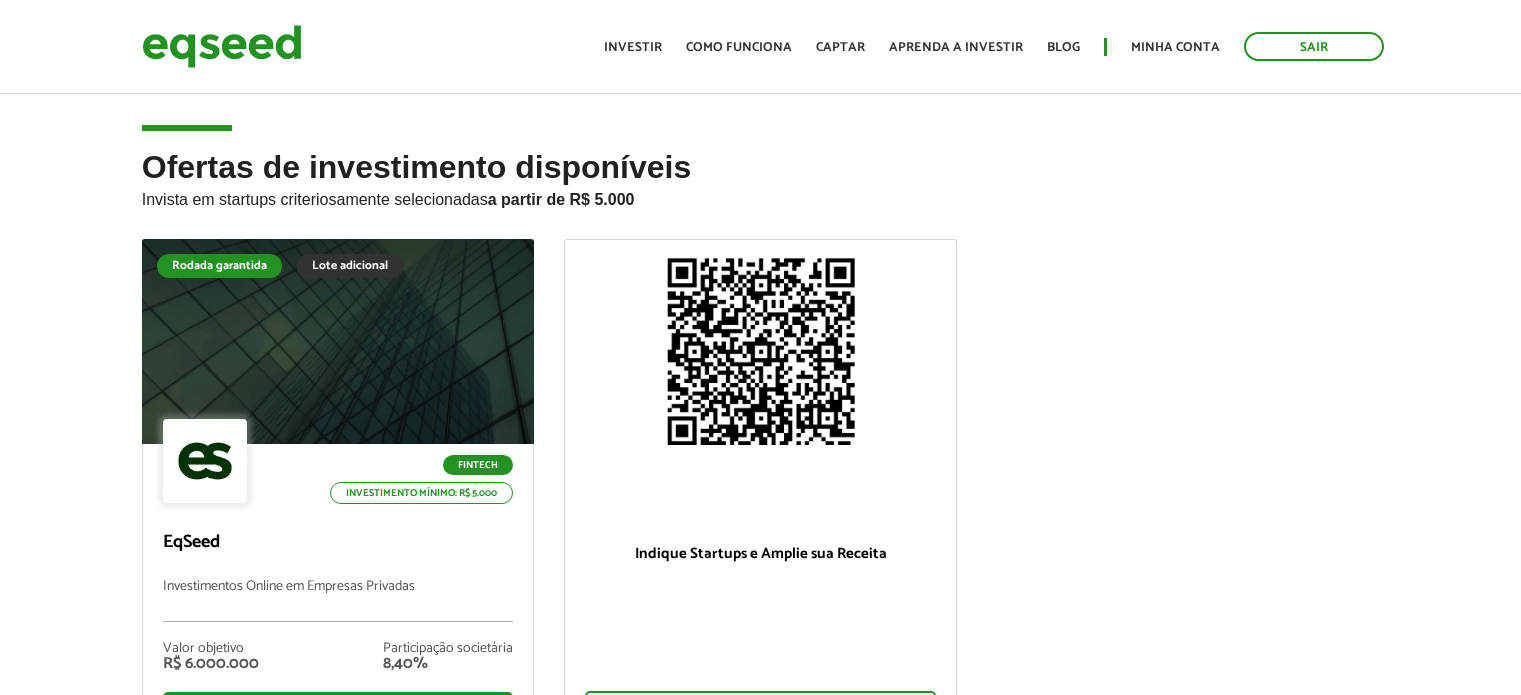 scroll, scrollTop: 0, scrollLeft: 0, axis: both 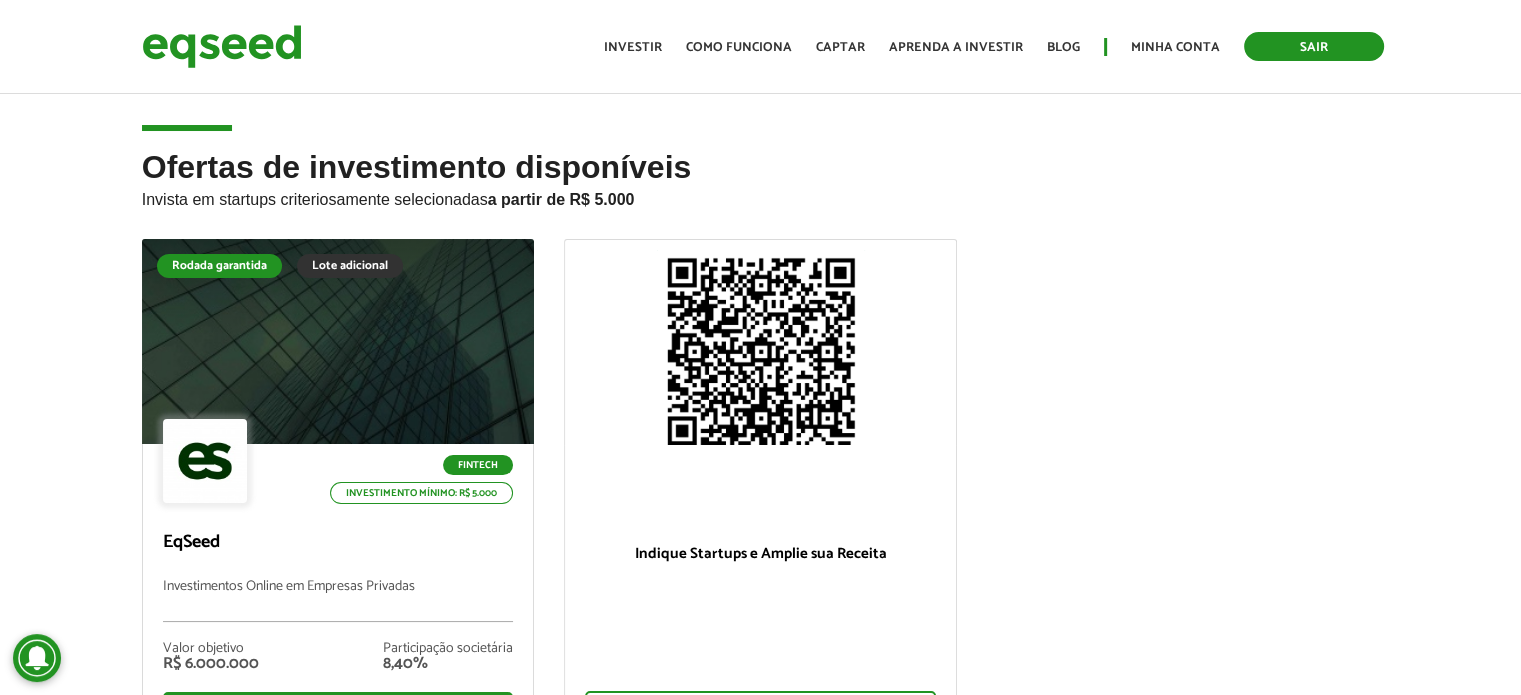 click on "Sair" at bounding box center (1314, 46) 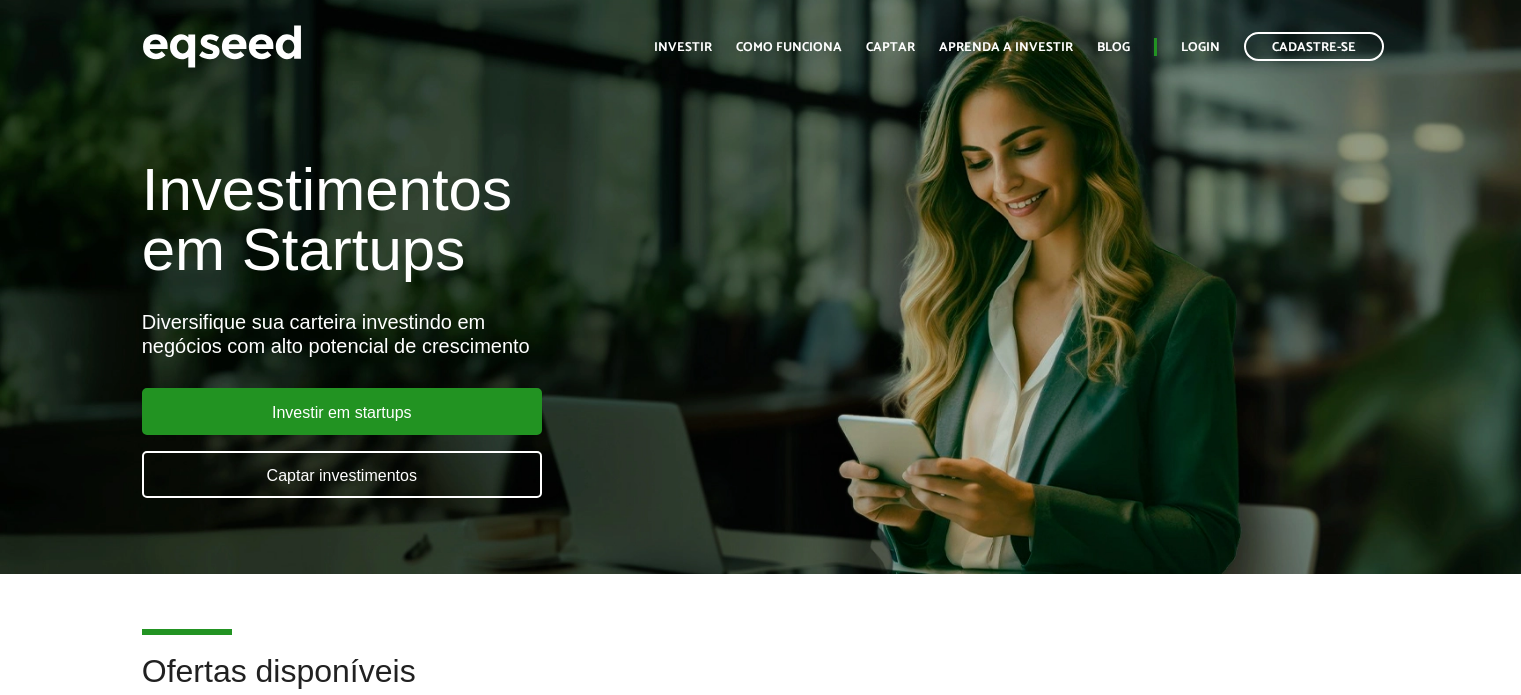 scroll, scrollTop: 0, scrollLeft: 0, axis: both 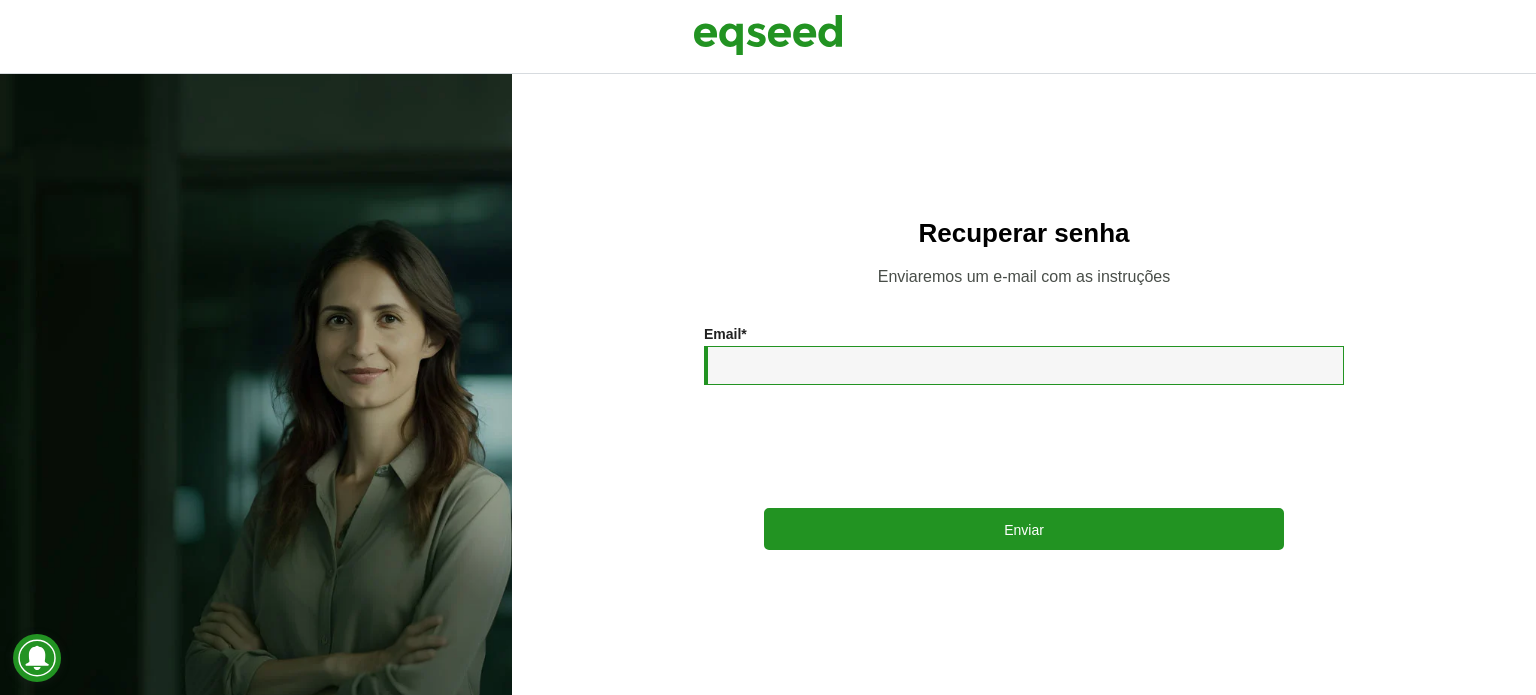 click on "Email  *" at bounding box center [1024, 365] 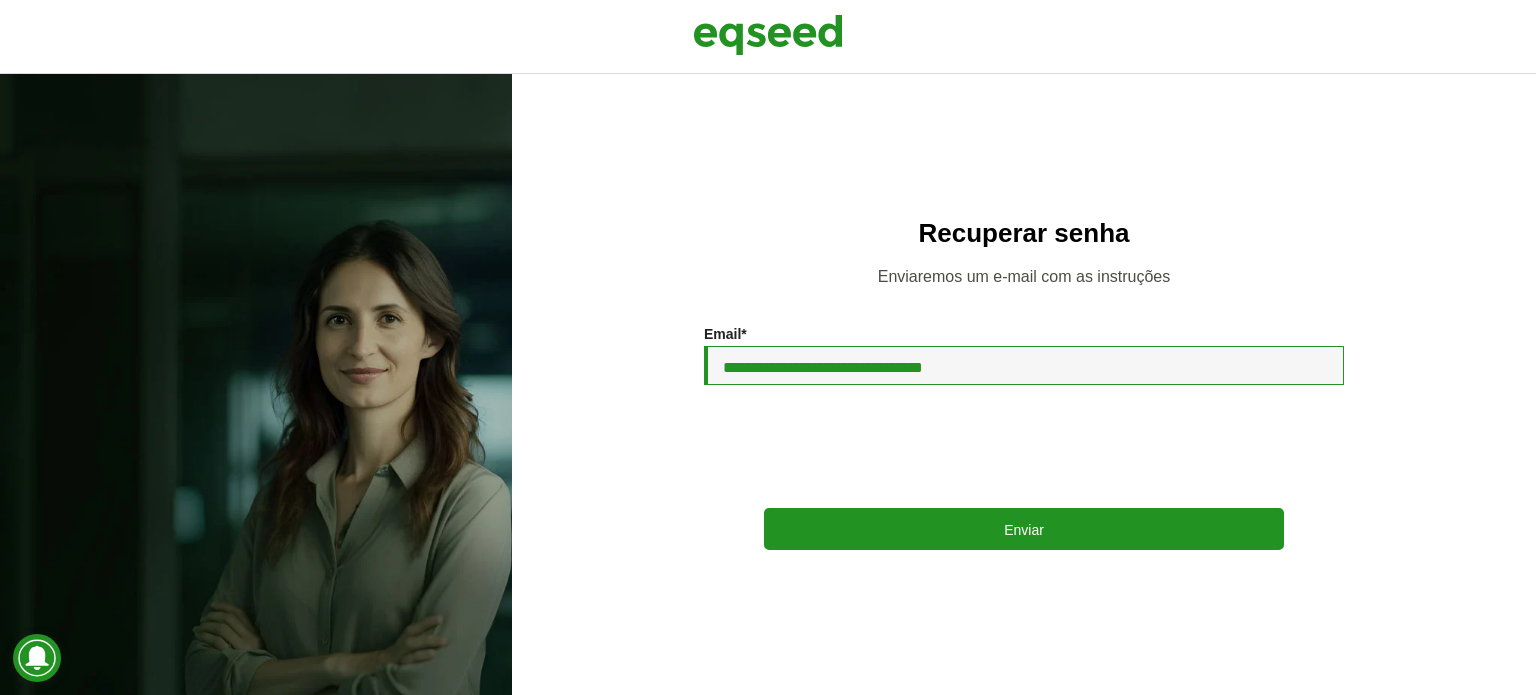 type on "**********" 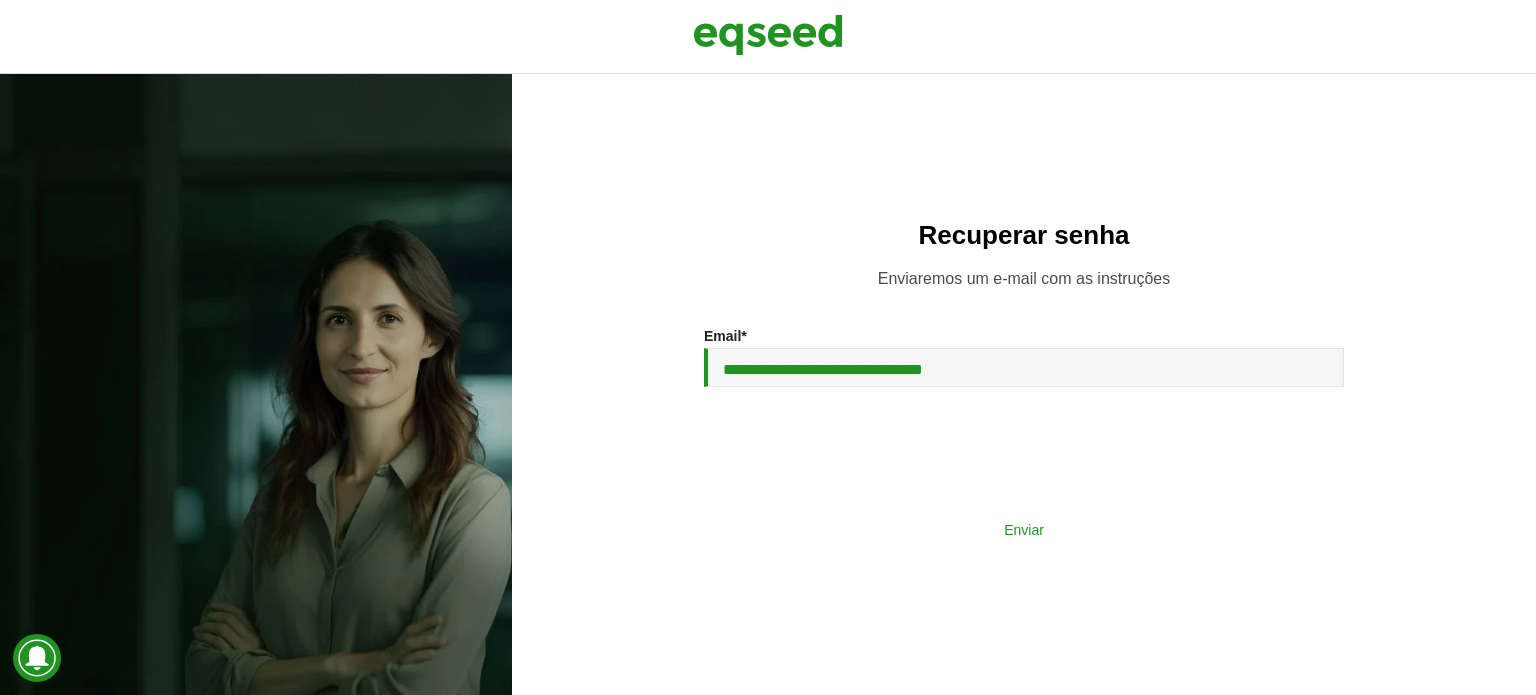 click on "Enviar" at bounding box center [1024, 529] 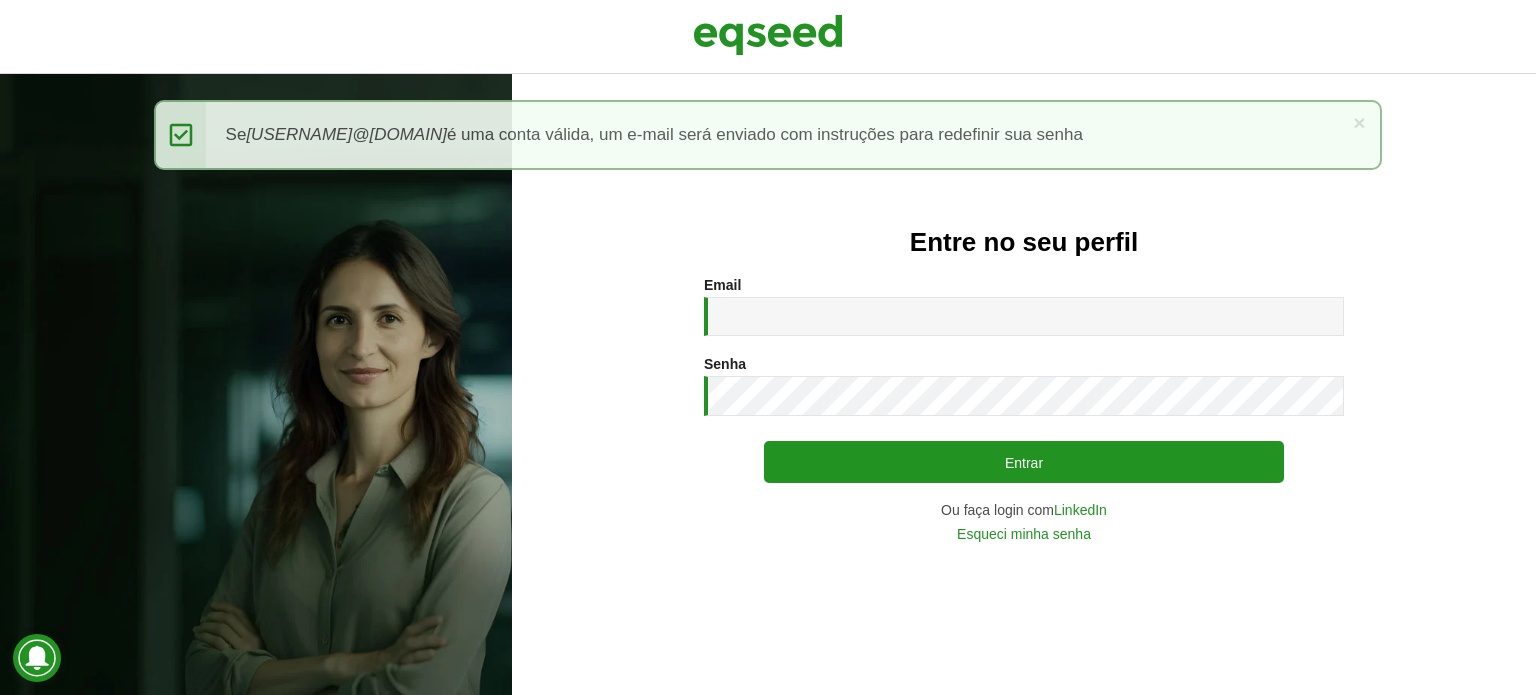 scroll, scrollTop: 0, scrollLeft: 0, axis: both 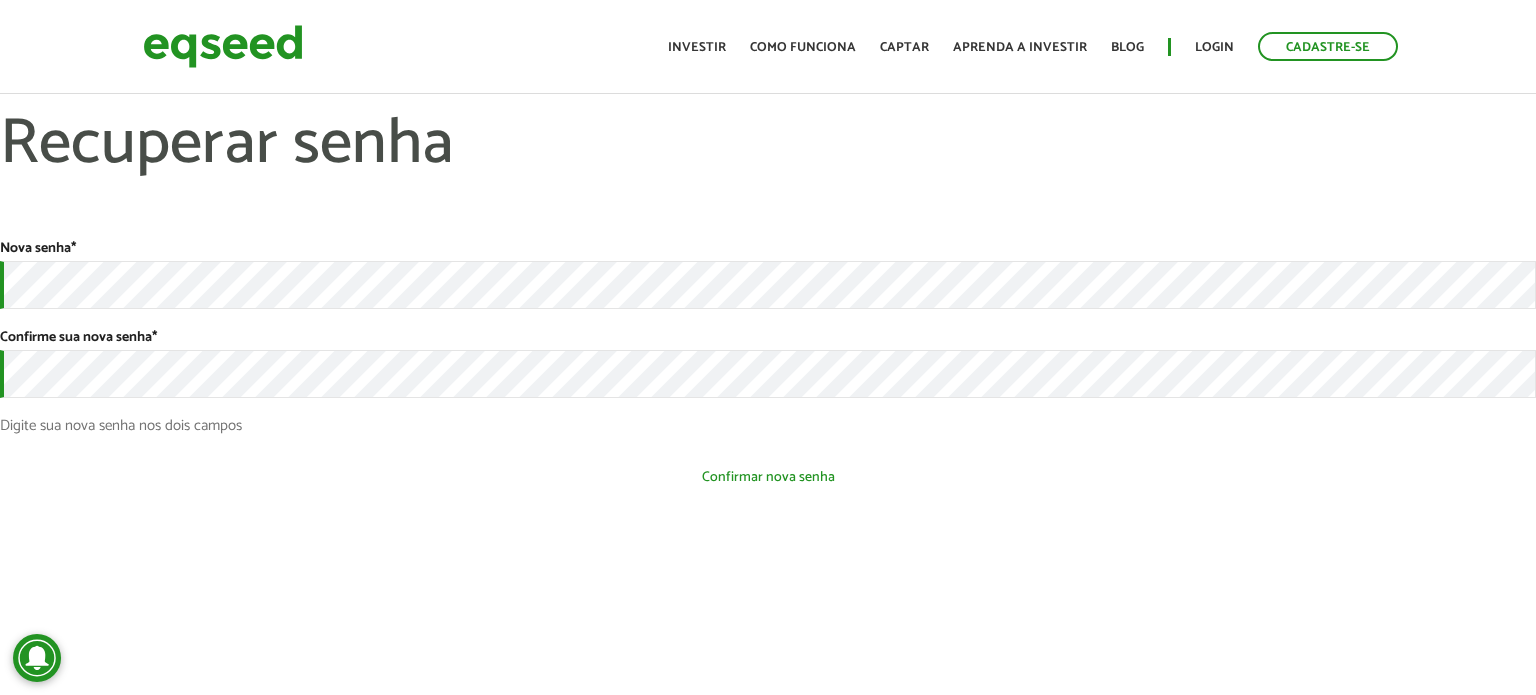 click on "Confirmar nova senha" at bounding box center [768, 477] 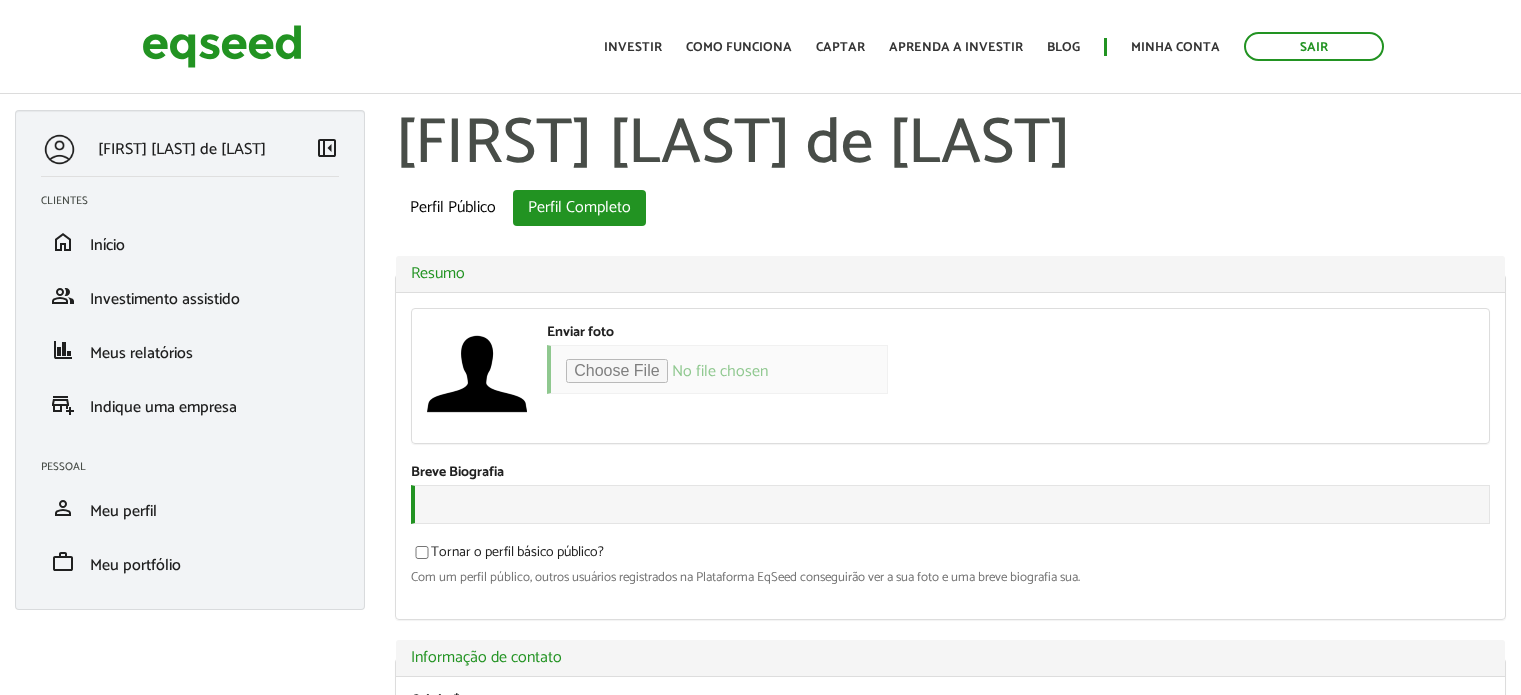 scroll, scrollTop: 0, scrollLeft: 0, axis: both 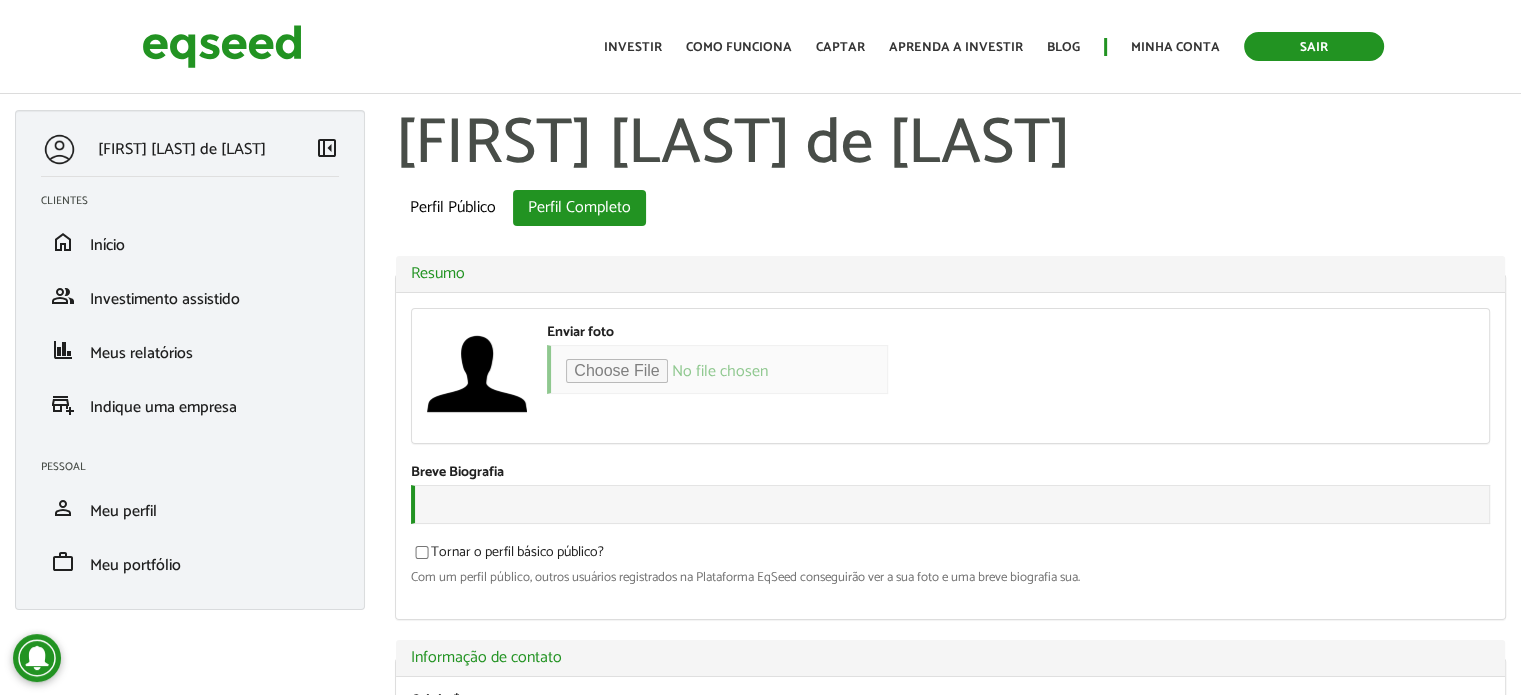 type on "**********" 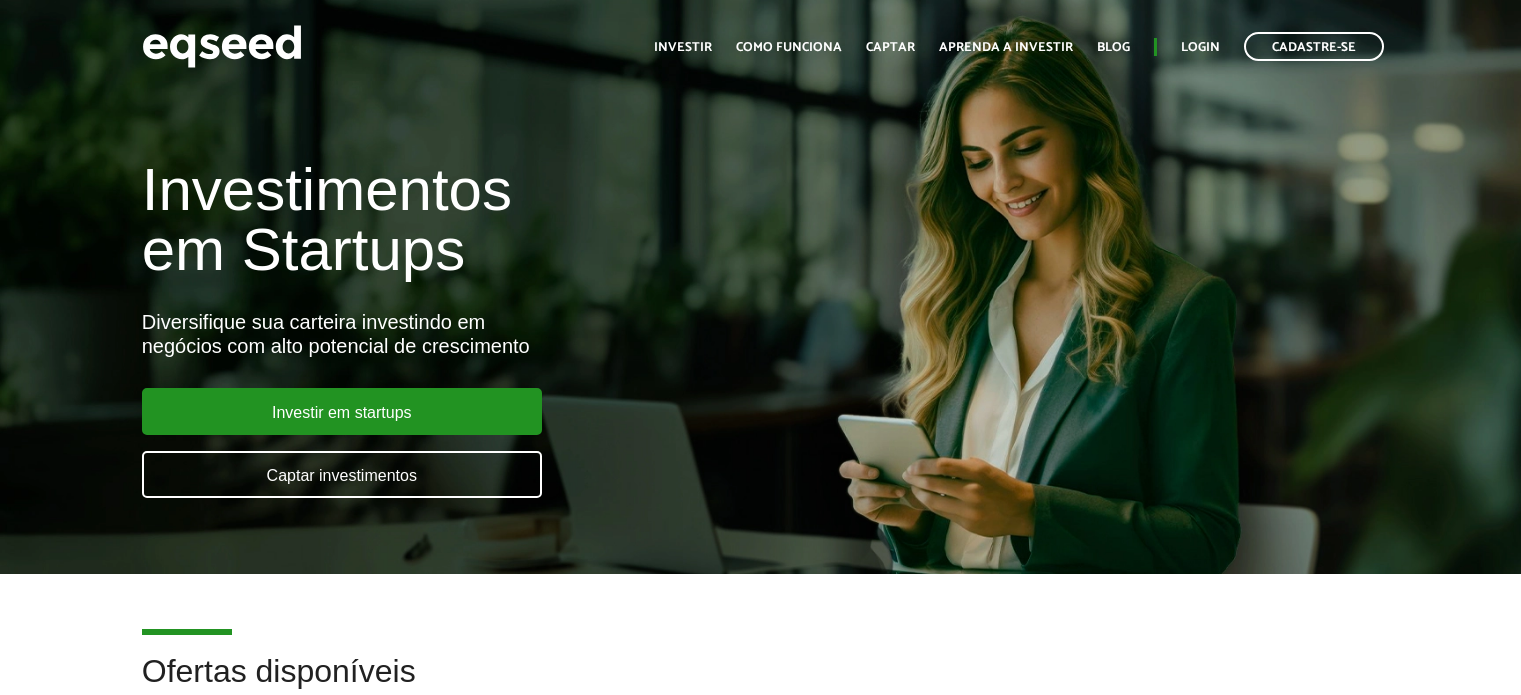 scroll, scrollTop: 0, scrollLeft: 0, axis: both 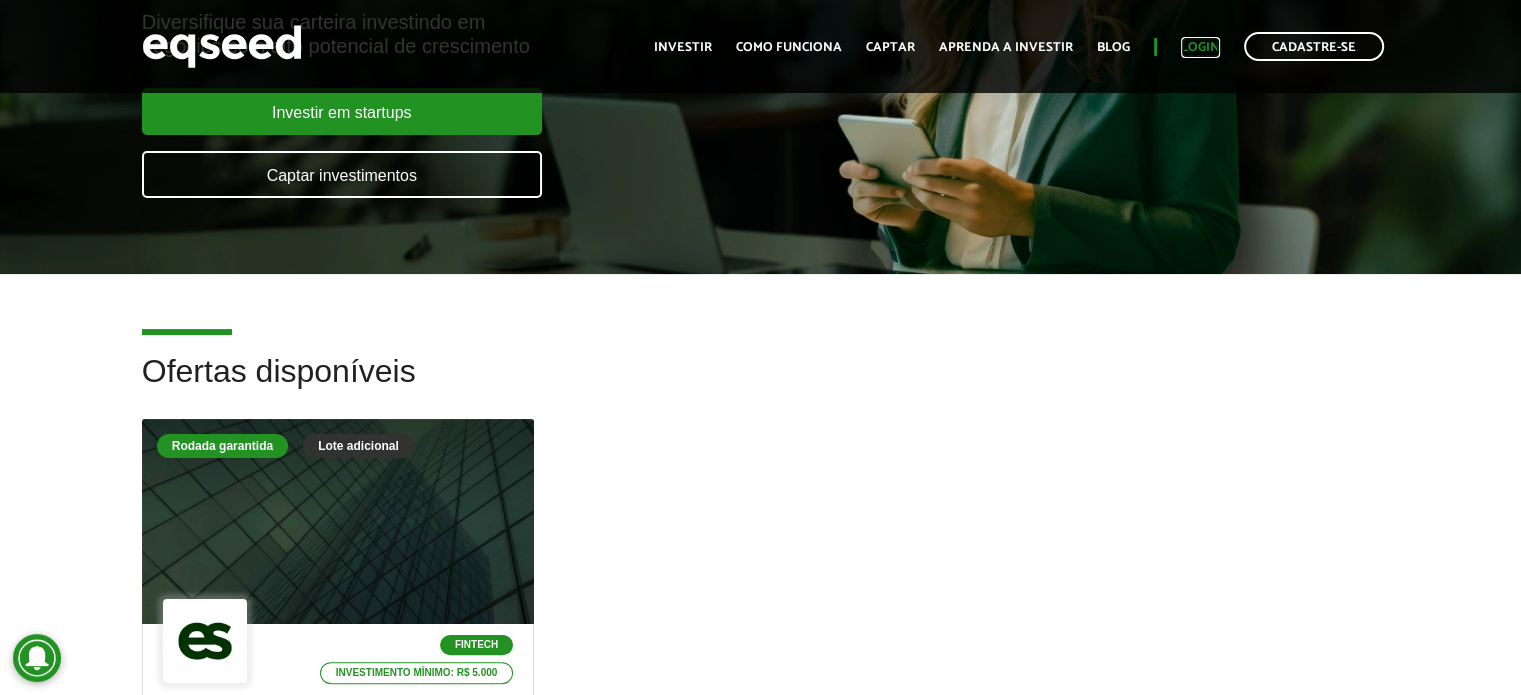 click on "Login" at bounding box center (1200, 47) 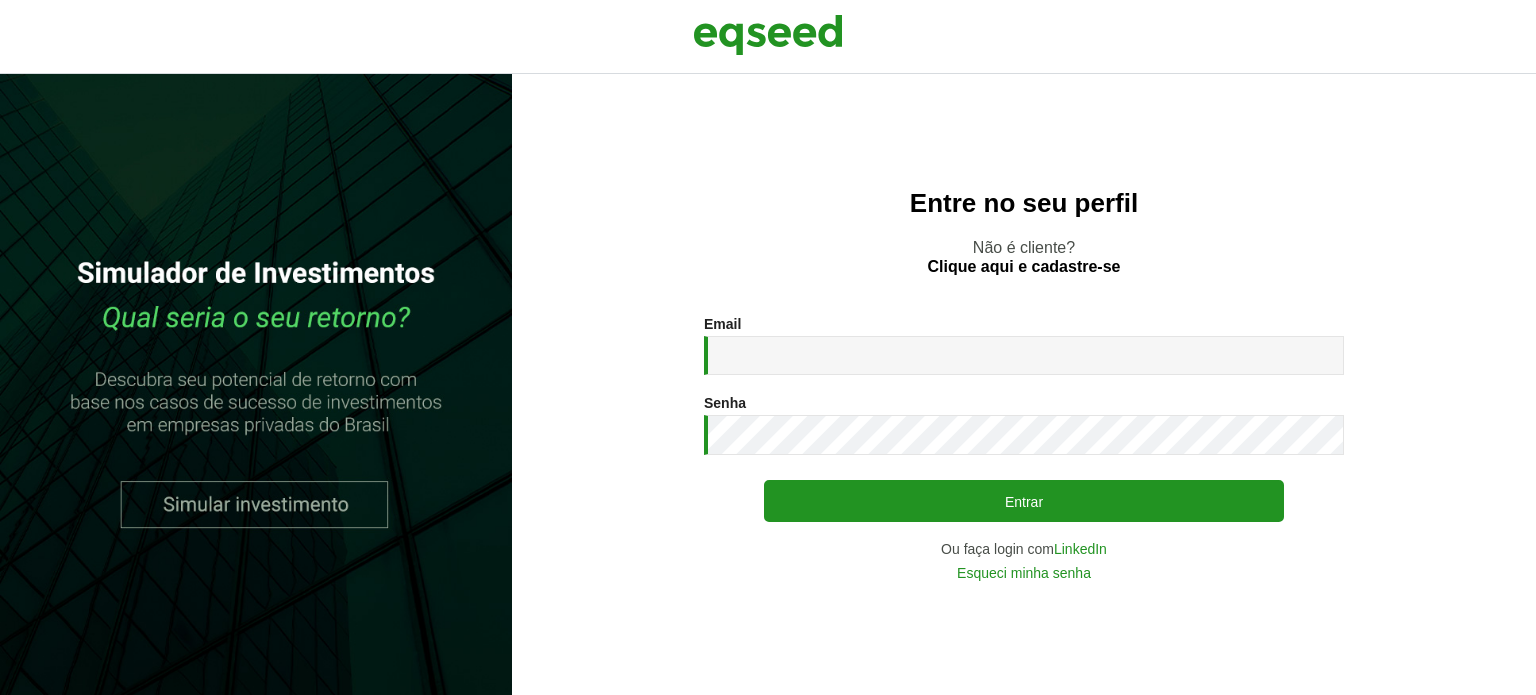 scroll, scrollTop: 0, scrollLeft: 0, axis: both 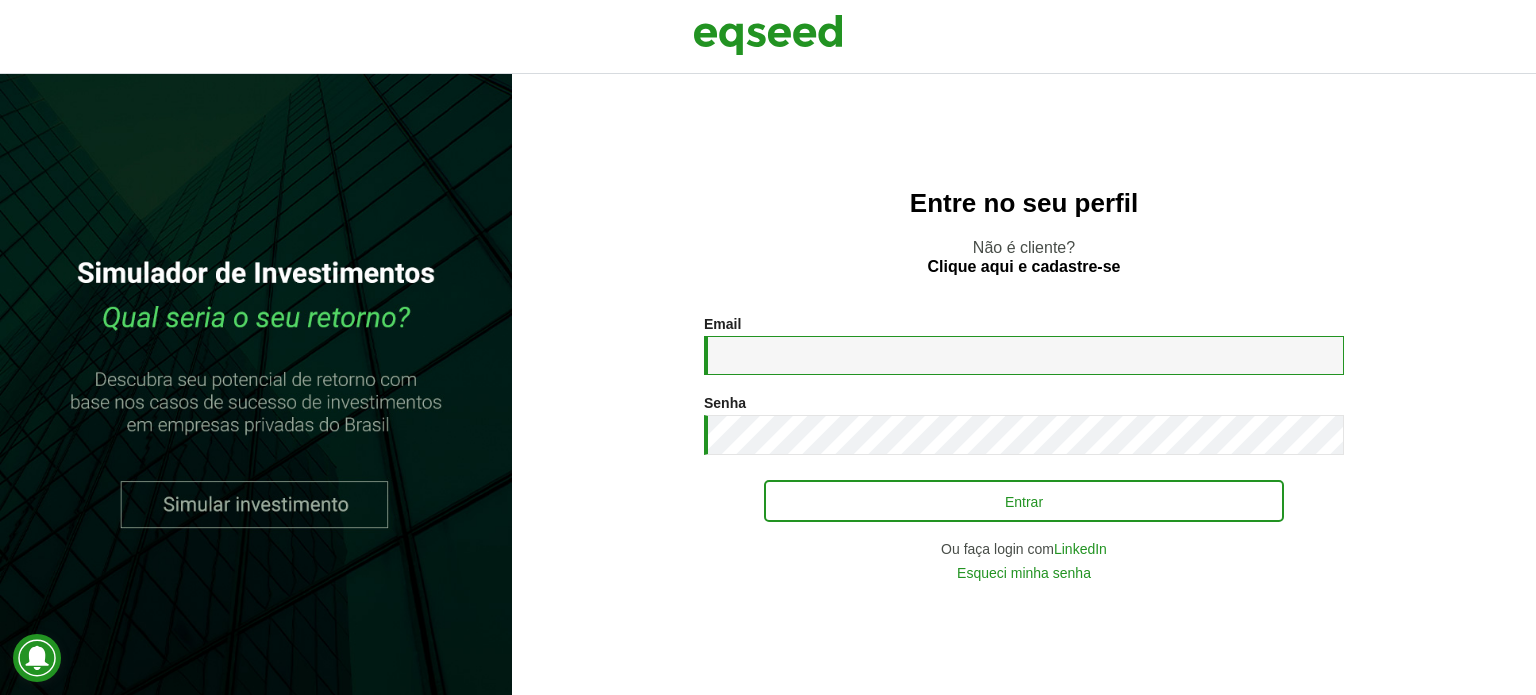 type on "**********" 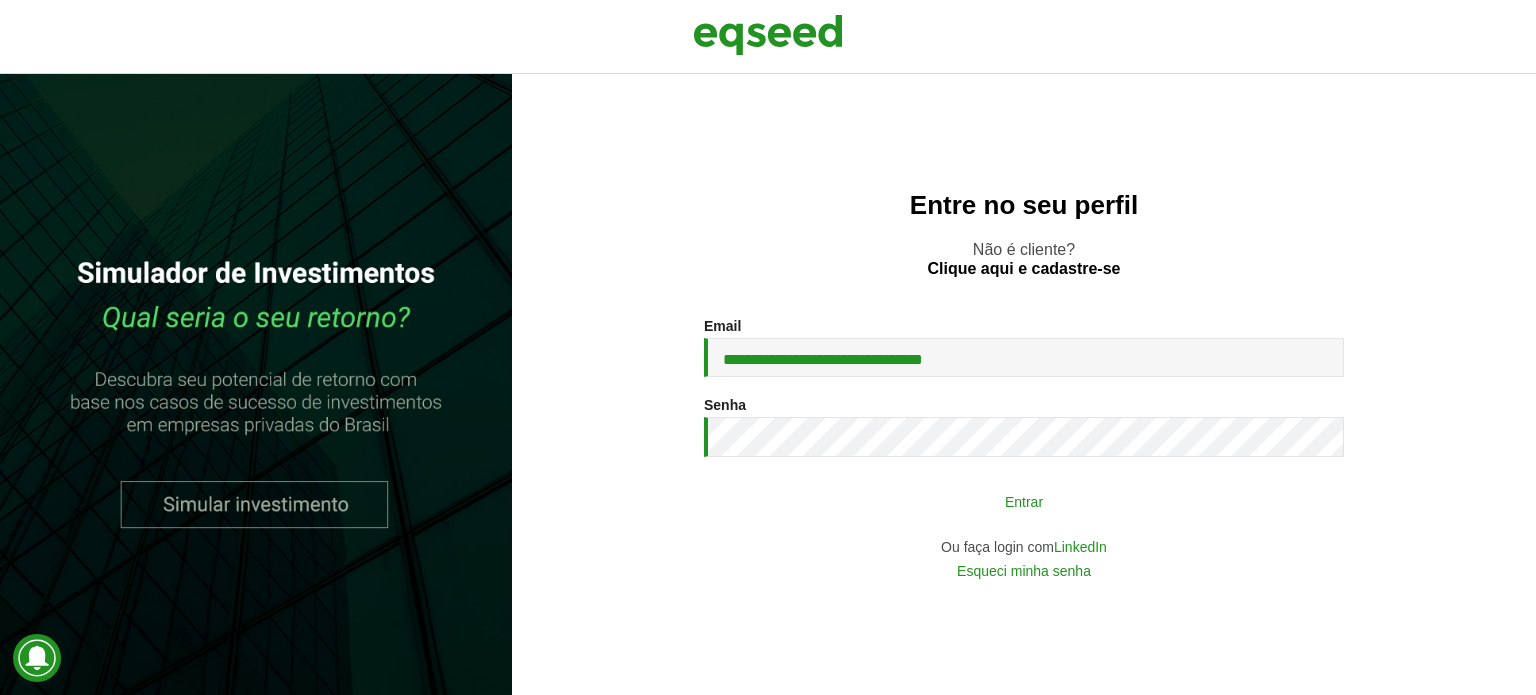 click on "Entrar" at bounding box center [1024, 501] 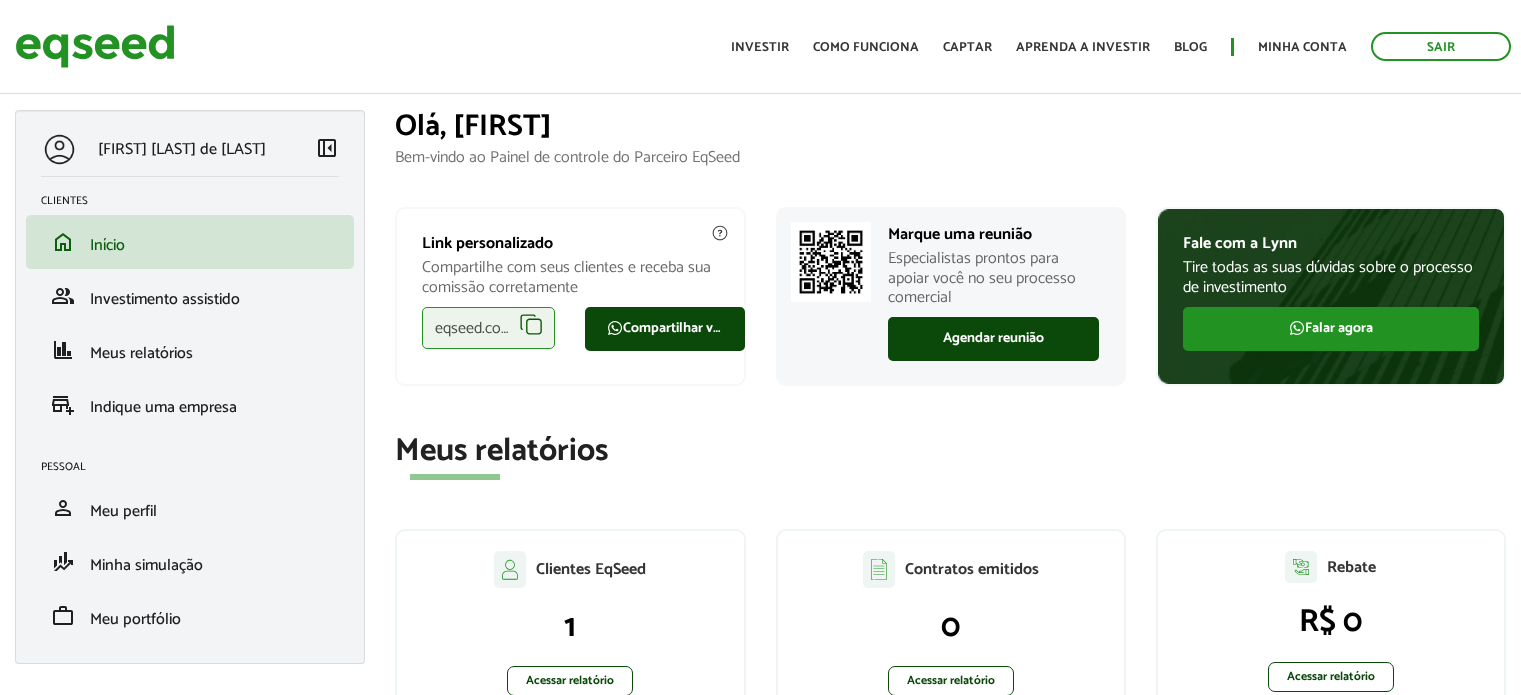 scroll, scrollTop: 0, scrollLeft: 0, axis: both 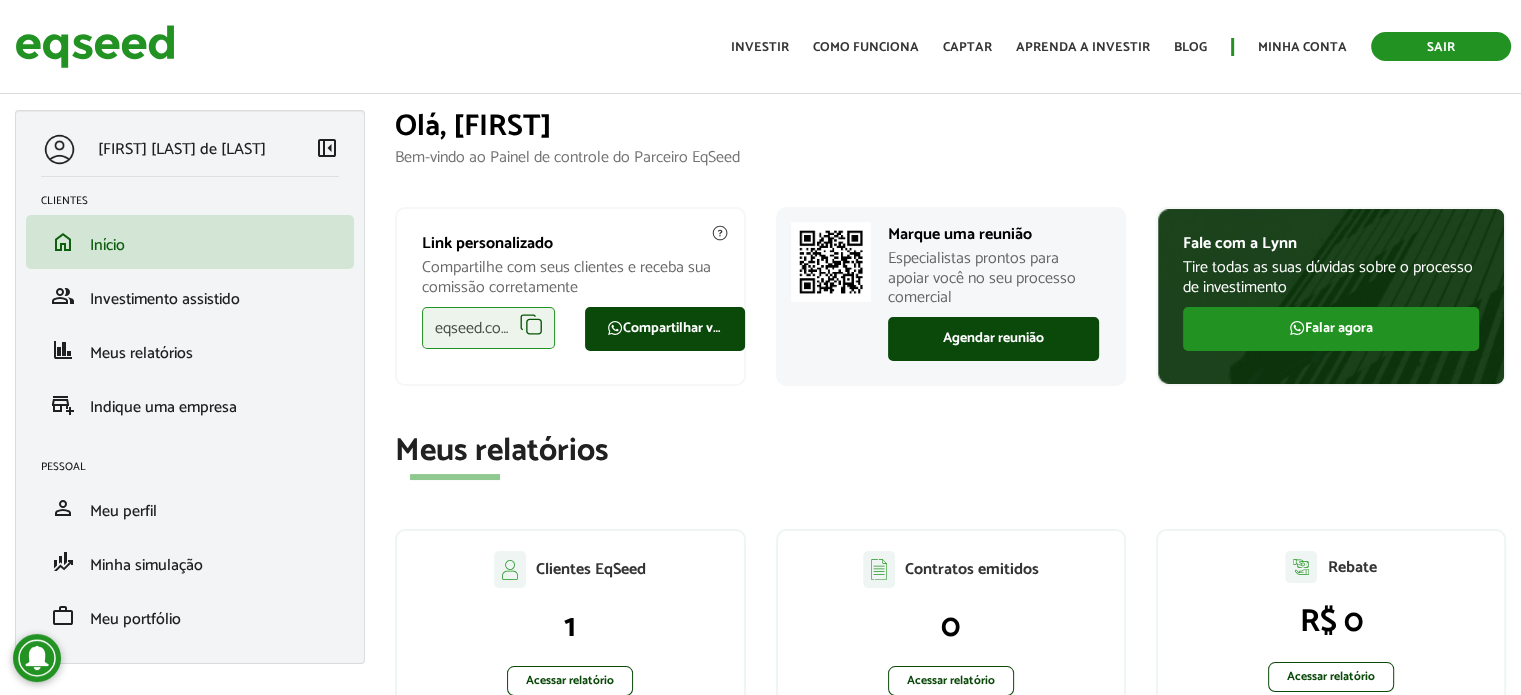 click on "Sair" at bounding box center [1441, 46] 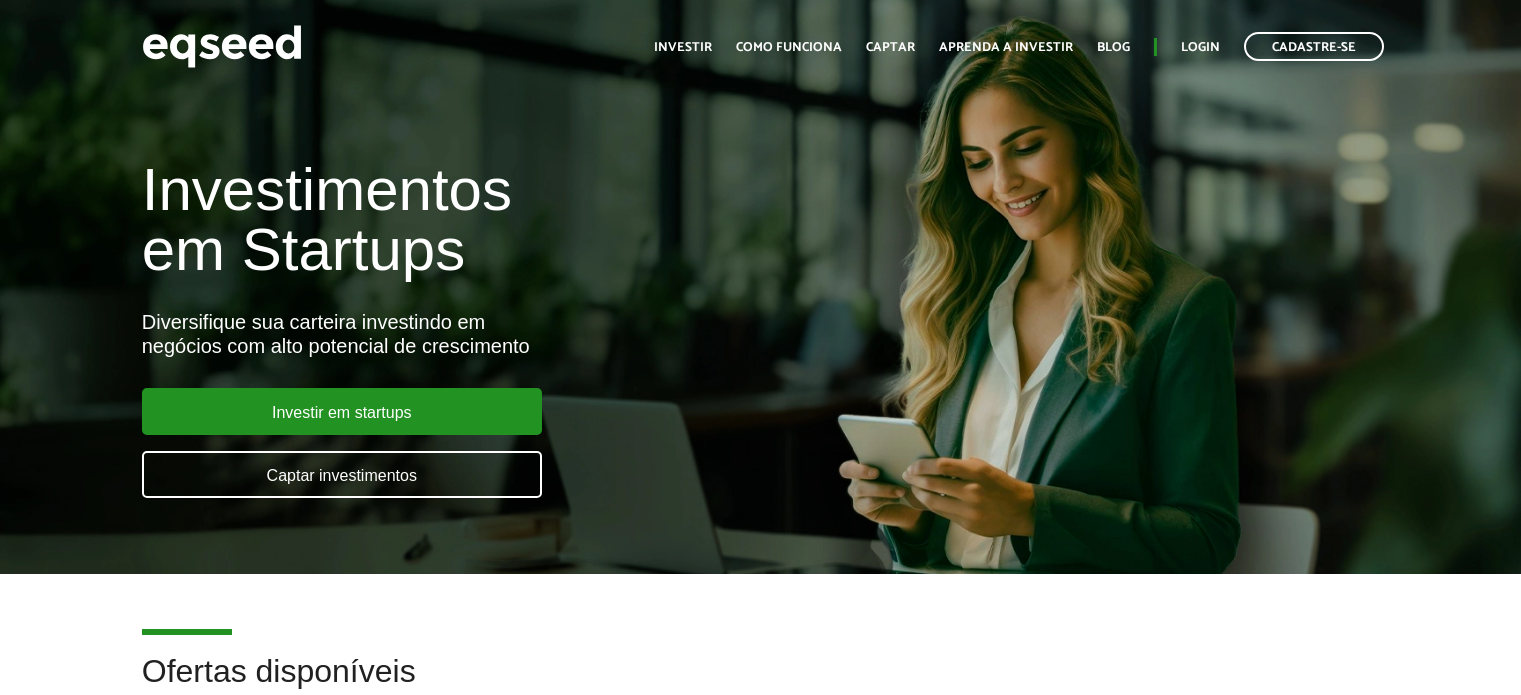 scroll, scrollTop: 0, scrollLeft: 0, axis: both 